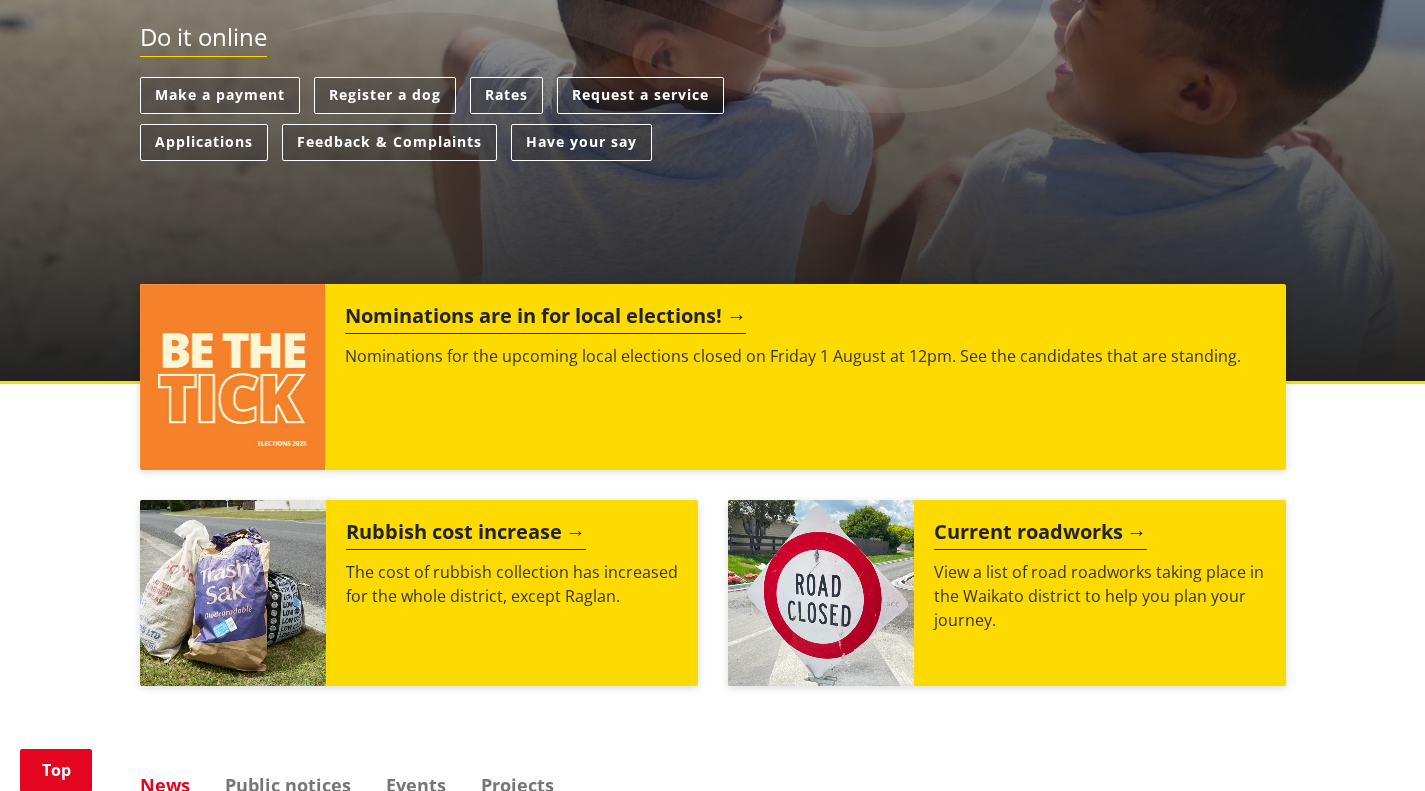 scroll, scrollTop: 600, scrollLeft: 0, axis: vertical 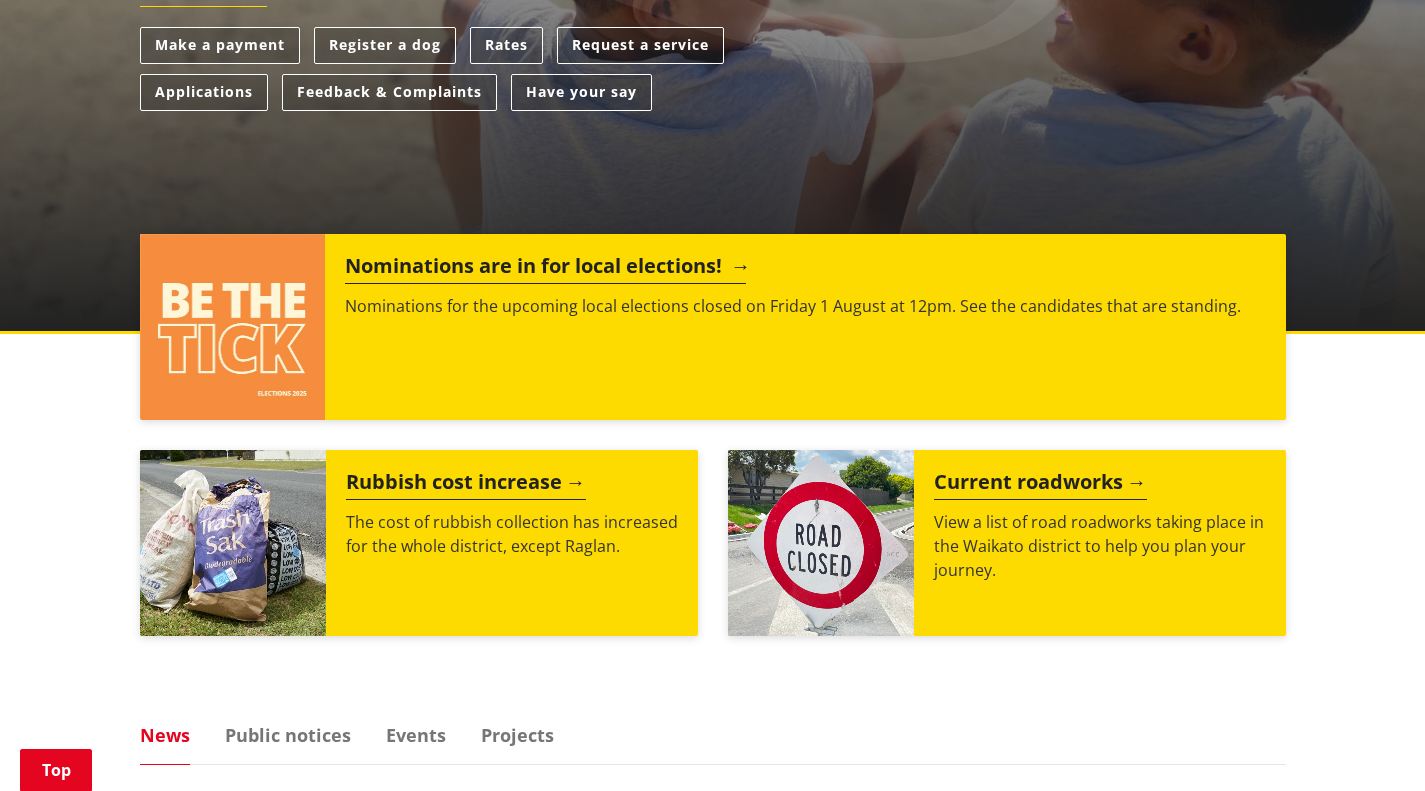 click on "Nominations are in for local elections!" at bounding box center (545, 269) 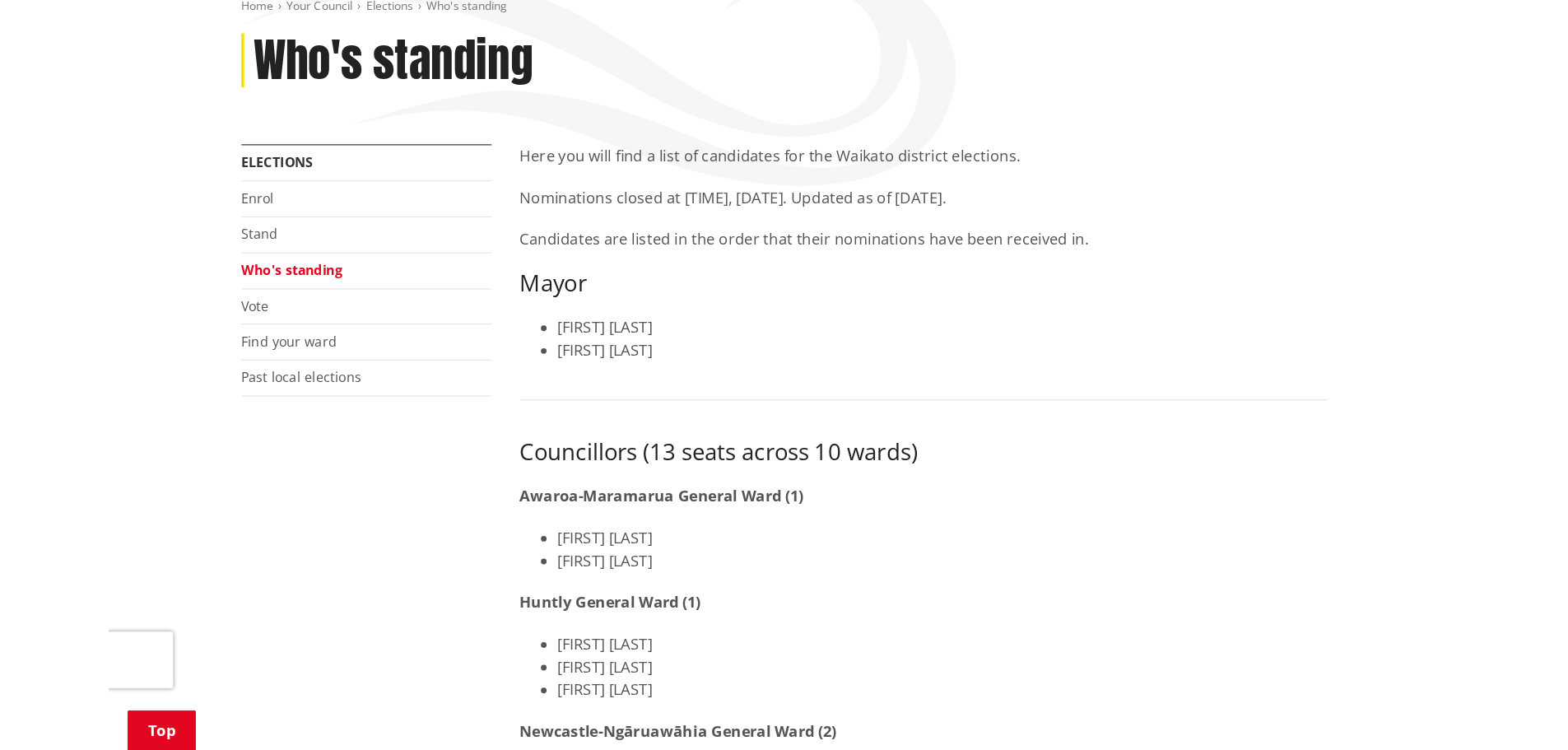 scroll, scrollTop: 0, scrollLeft: 0, axis: both 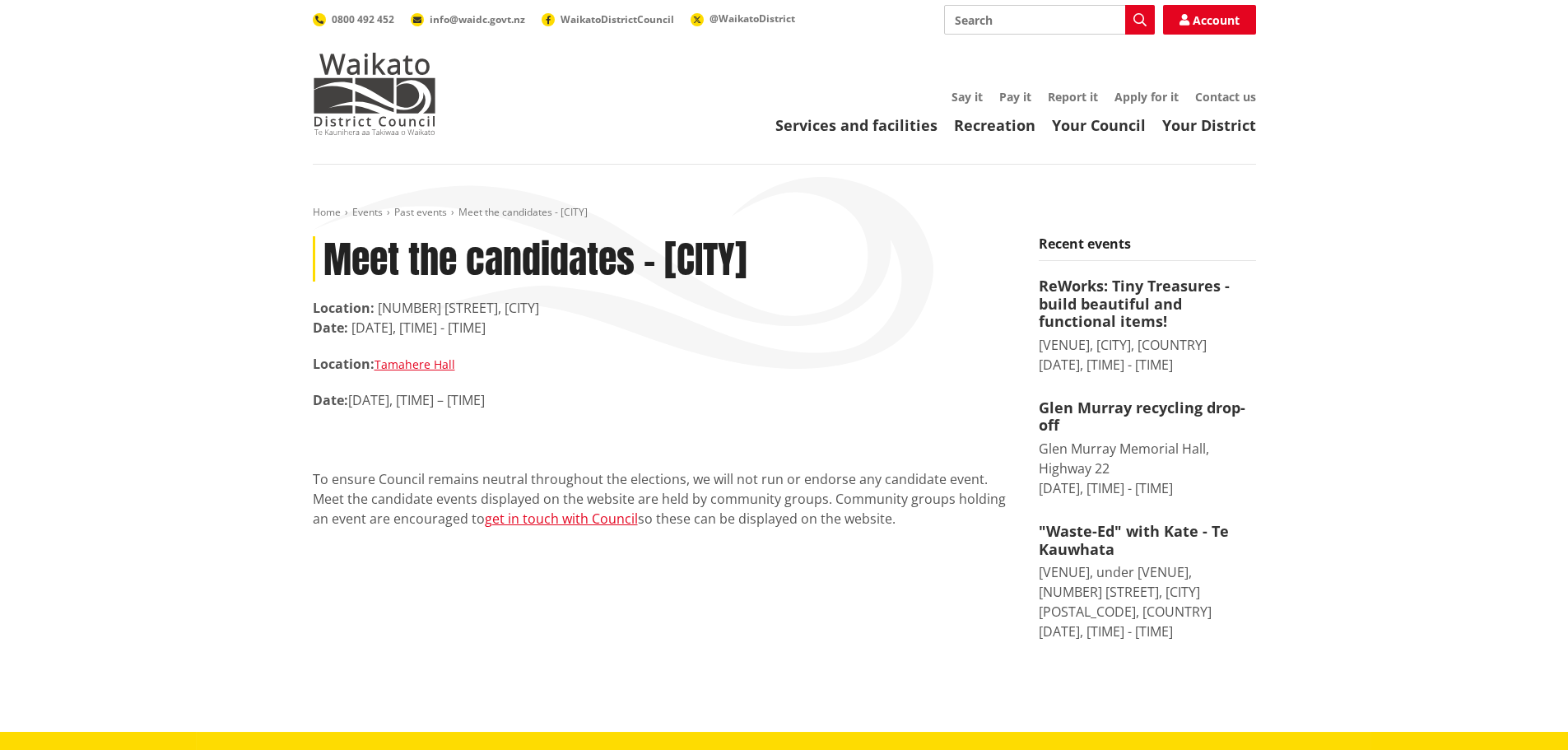 drag, startPoint x: 897, startPoint y: 523, endPoint x: 310, endPoint y: 252, distance: 646.5369 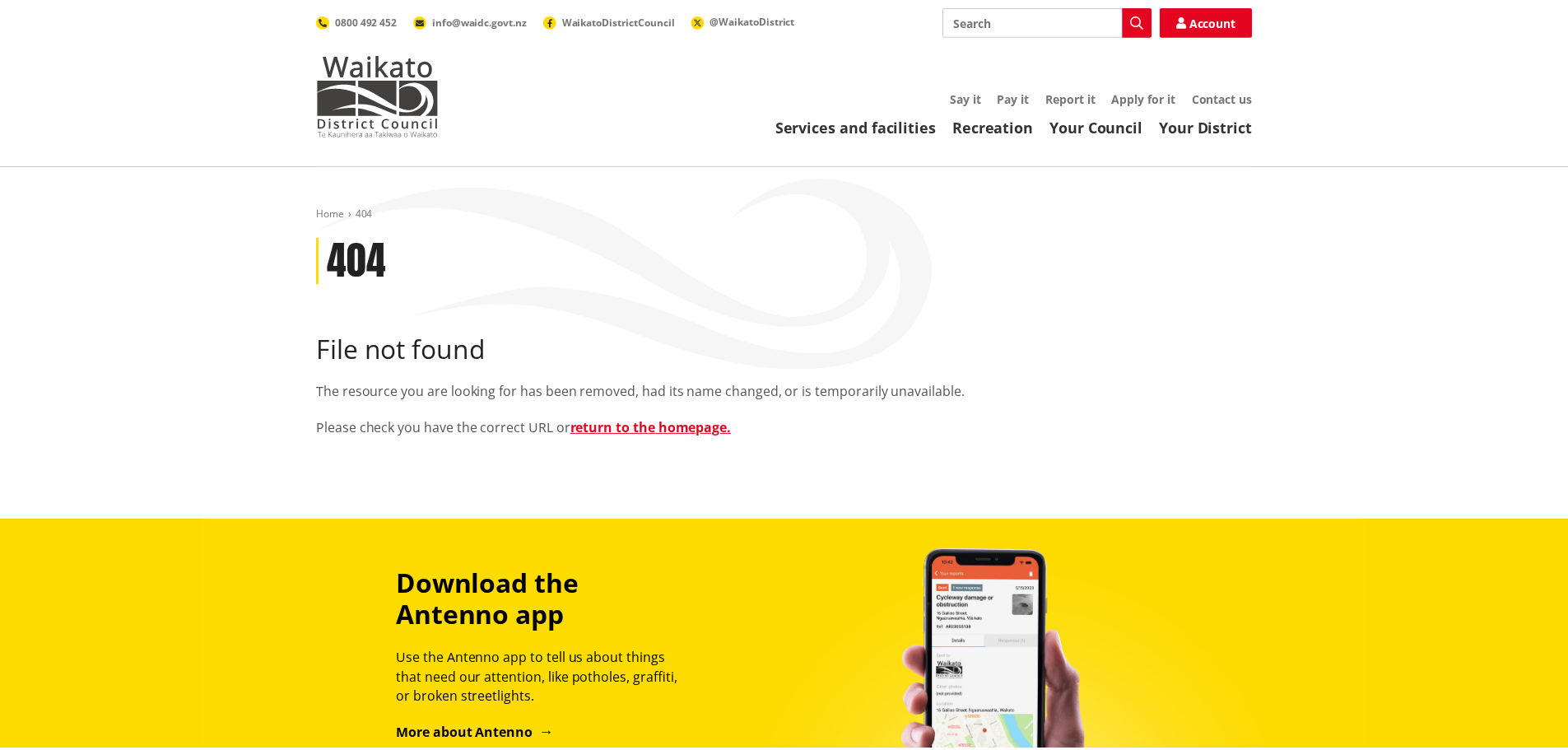 scroll, scrollTop: 0, scrollLeft: 0, axis: both 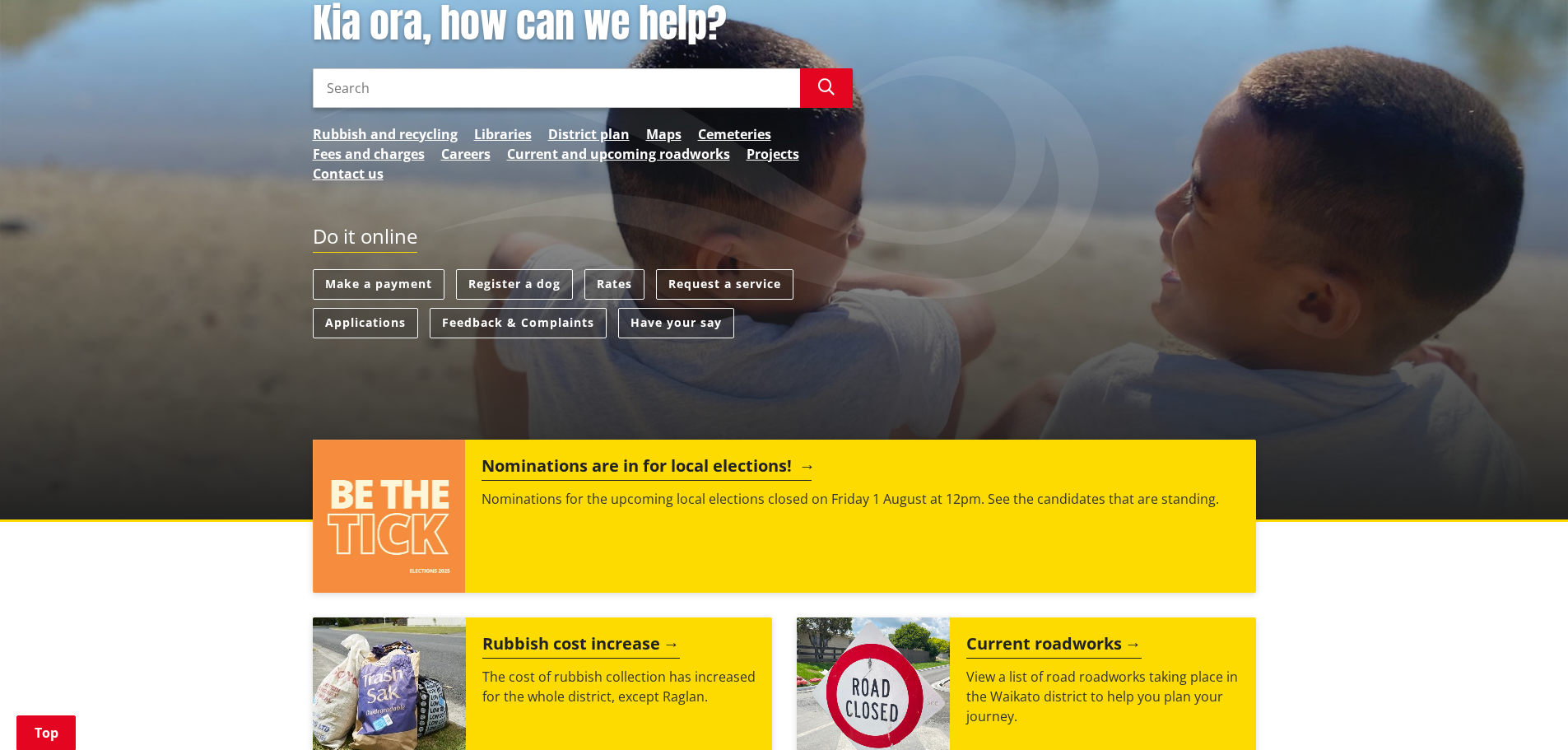 click on "Nominations are in for local elections!" at bounding box center (646, 468) 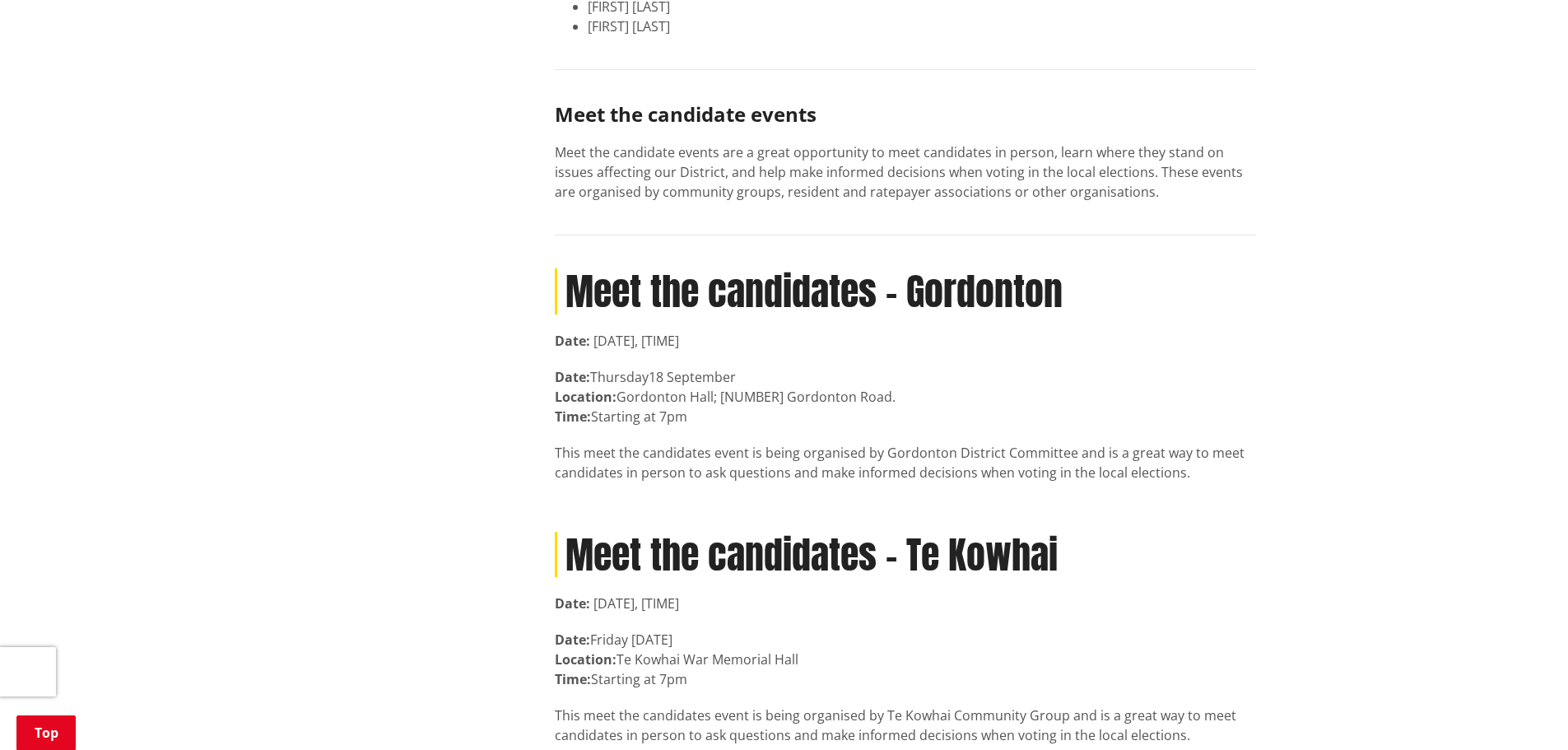 scroll, scrollTop: 3211, scrollLeft: 0, axis: vertical 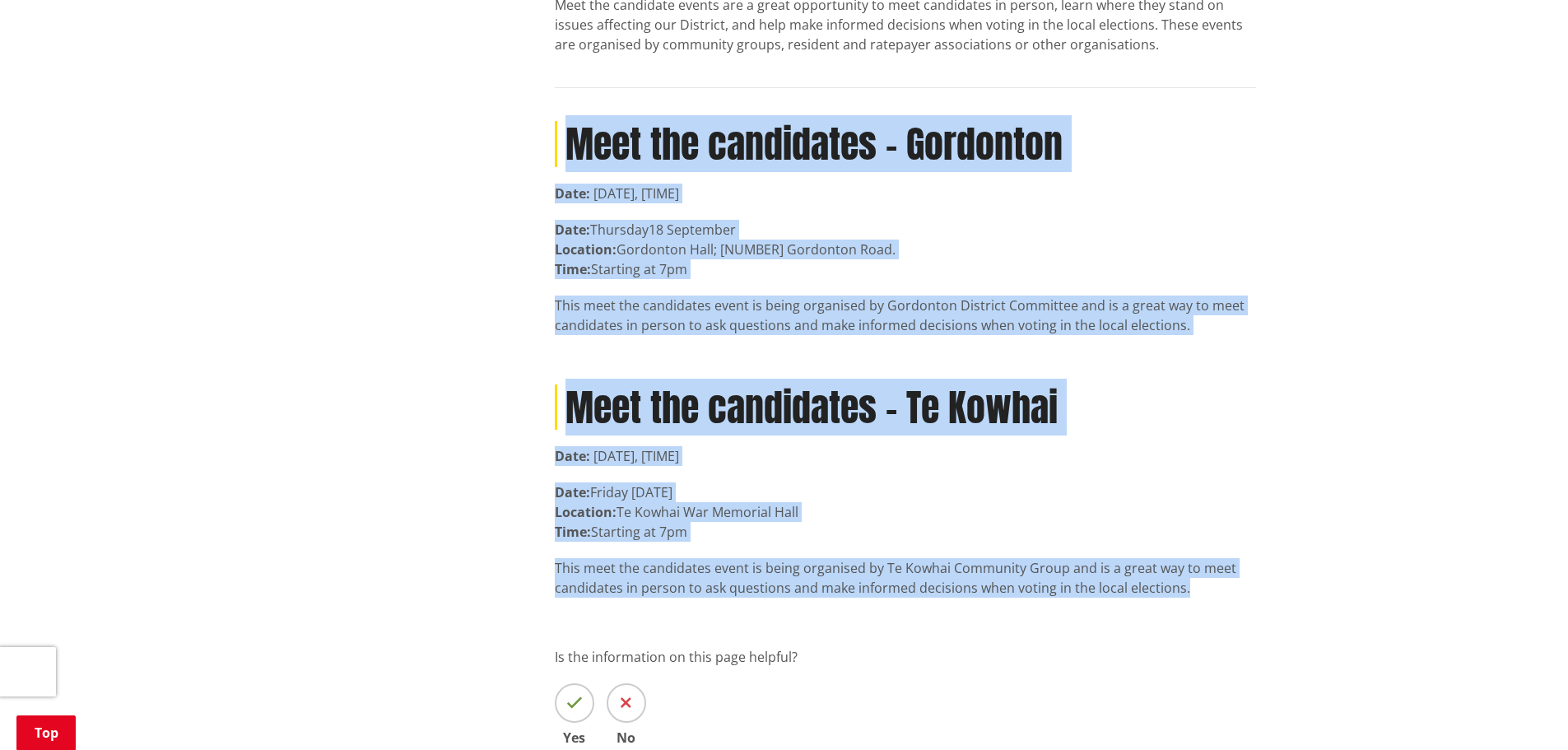 drag, startPoint x: 569, startPoint y: 306, endPoint x: 1187, endPoint y: 584, distance: 677.6489 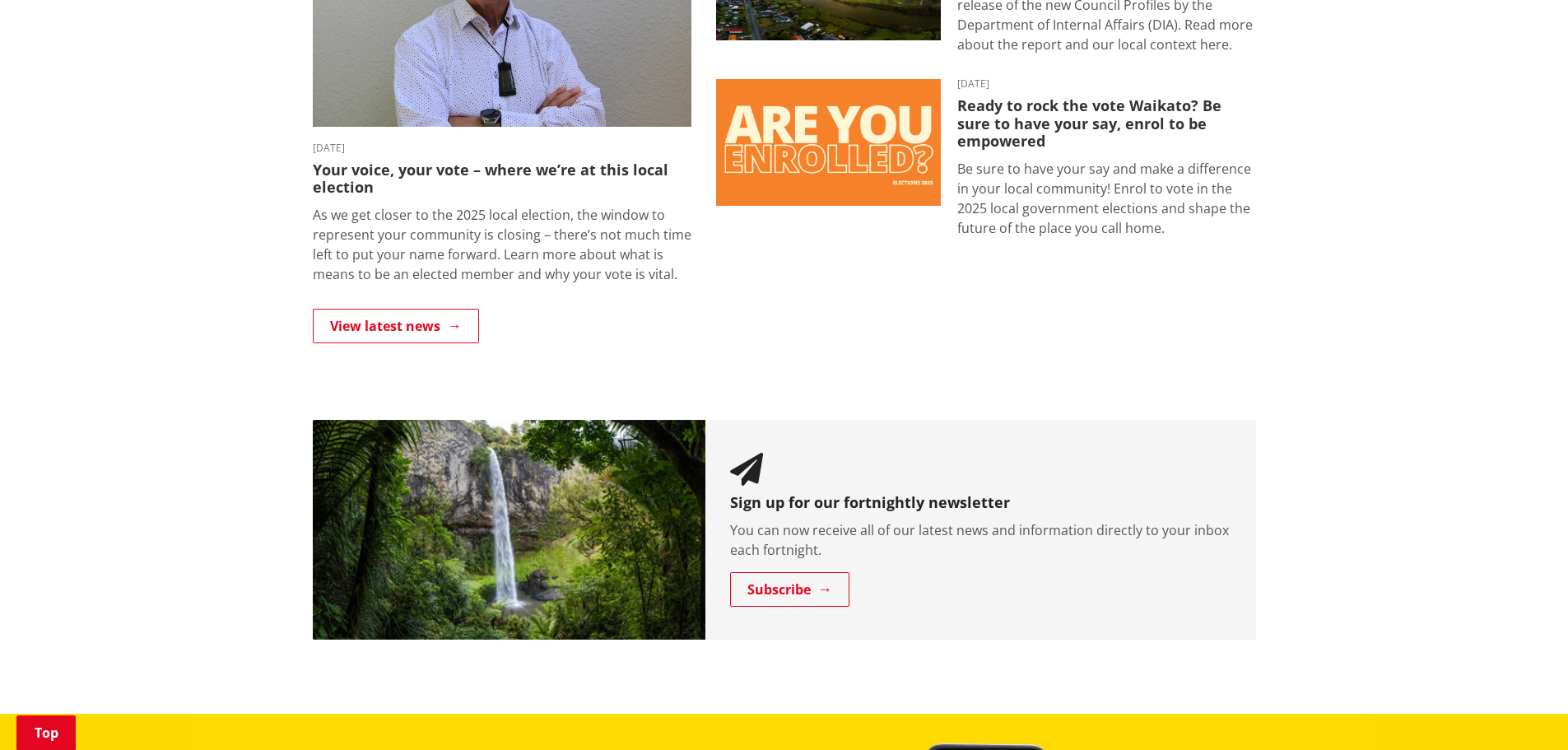 scroll, scrollTop: 247, scrollLeft: 0, axis: vertical 